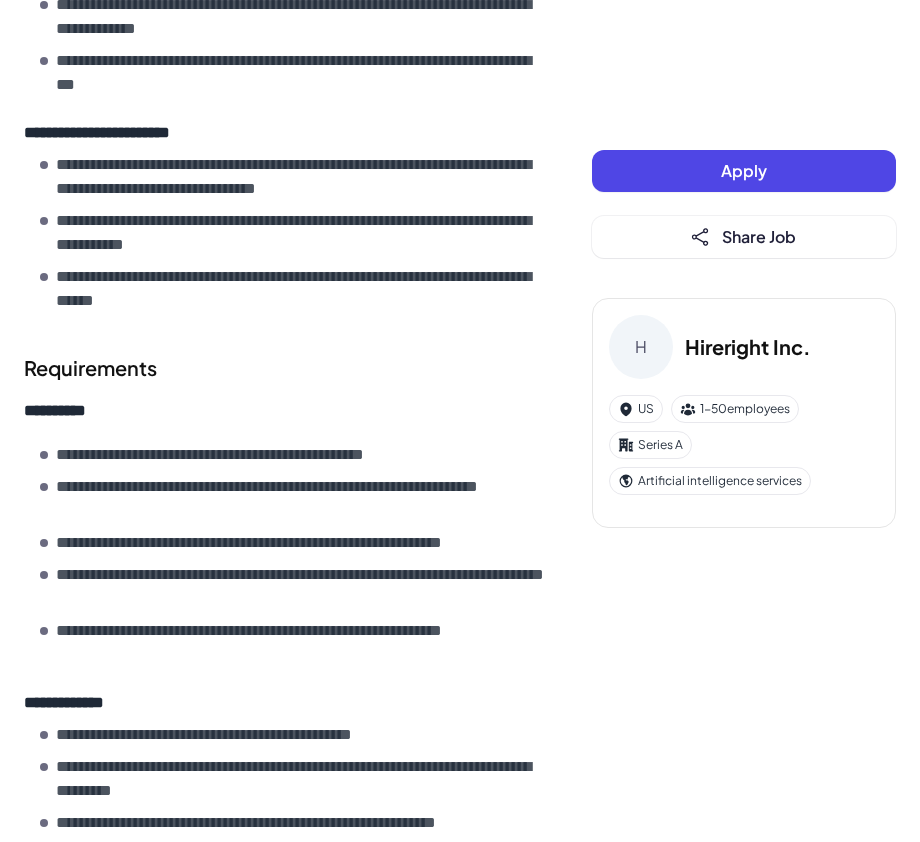 scroll, scrollTop: 1109, scrollLeft: 0, axis: vertical 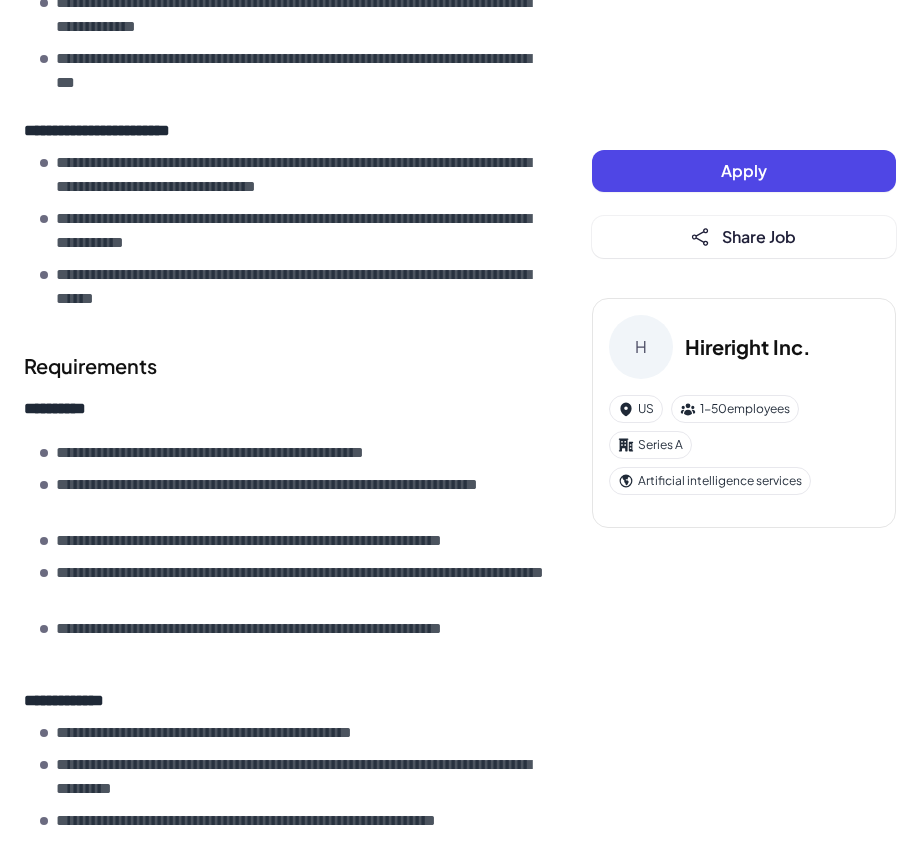 drag, startPoint x: 58, startPoint y: 547, endPoint x: 273, endPoint y: 666, distance: 245.73563 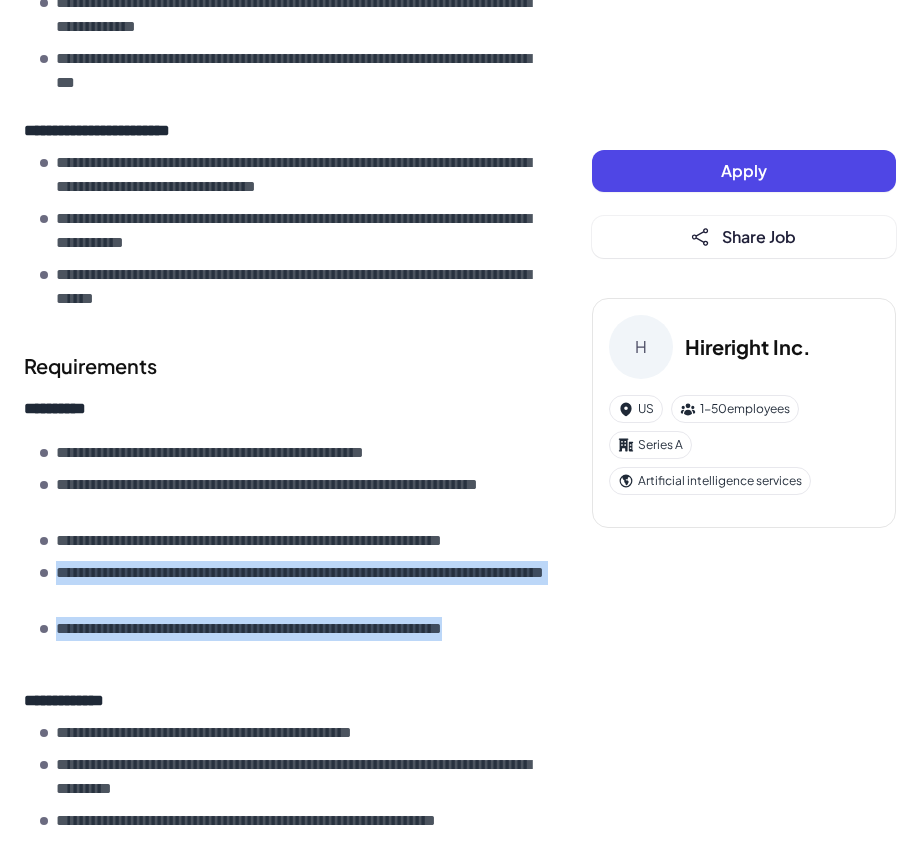 drag, startPoint x: 224, startPoint y: 647, endPoint x: 54, endPoint y: 568, distance: 187.45934 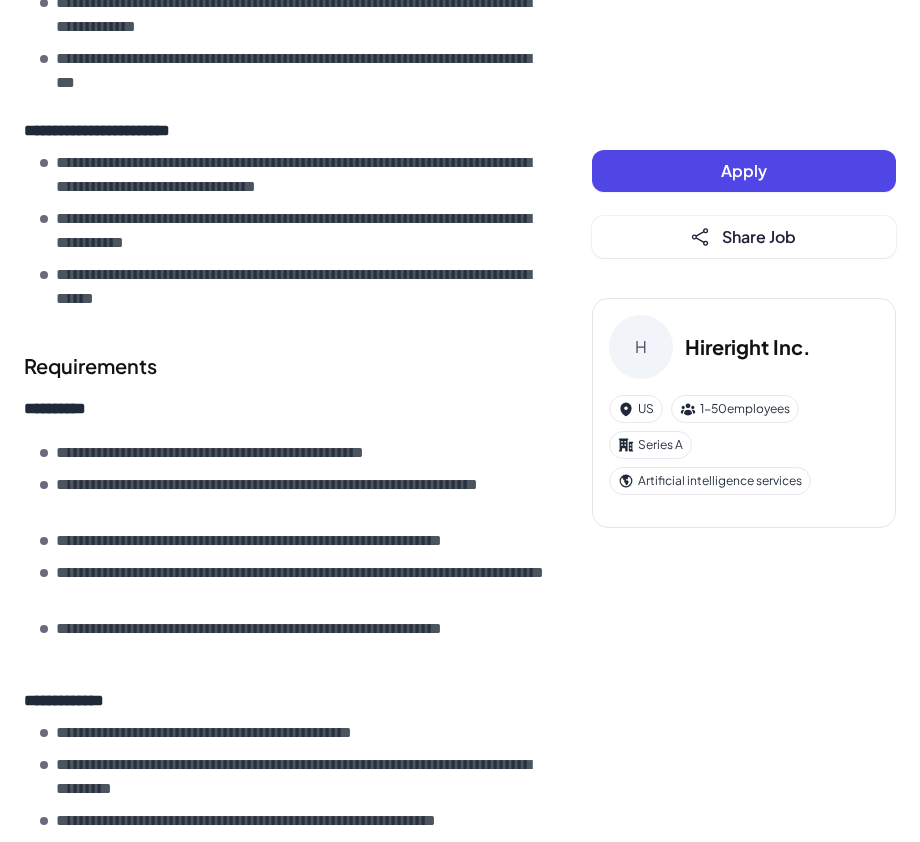 click on "**********" at bounding box center [288, 615] 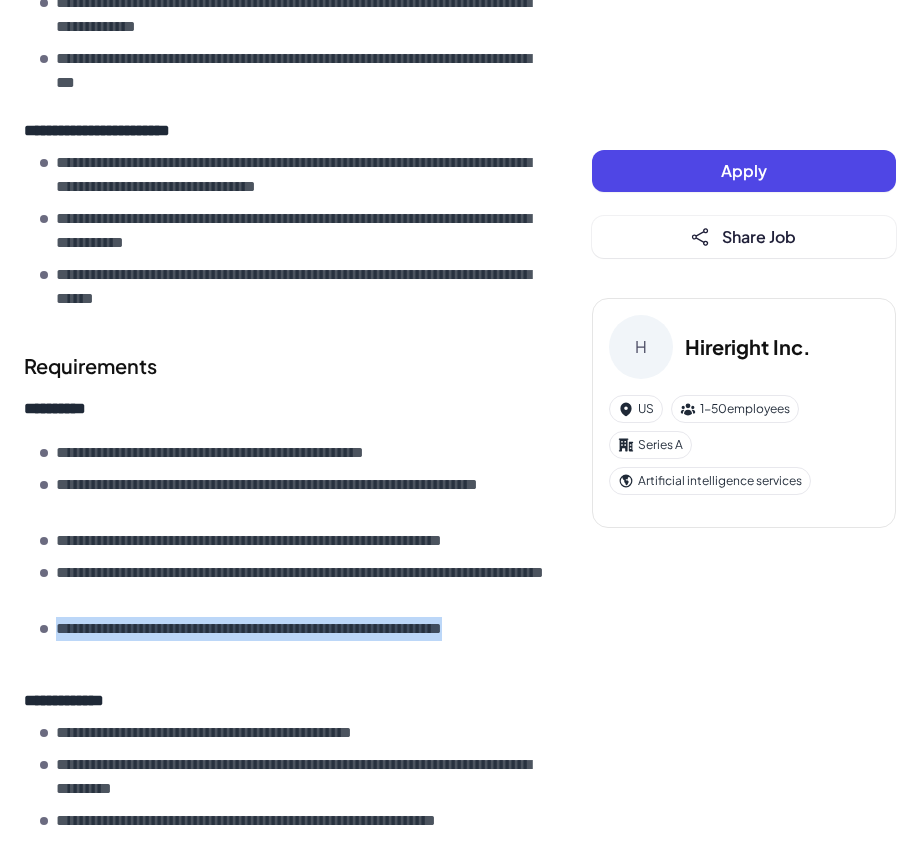 drag, startPoint x: 168, startPoint y: 659, endPoint x: 57, endPoint y: 624, distance: 116.38728 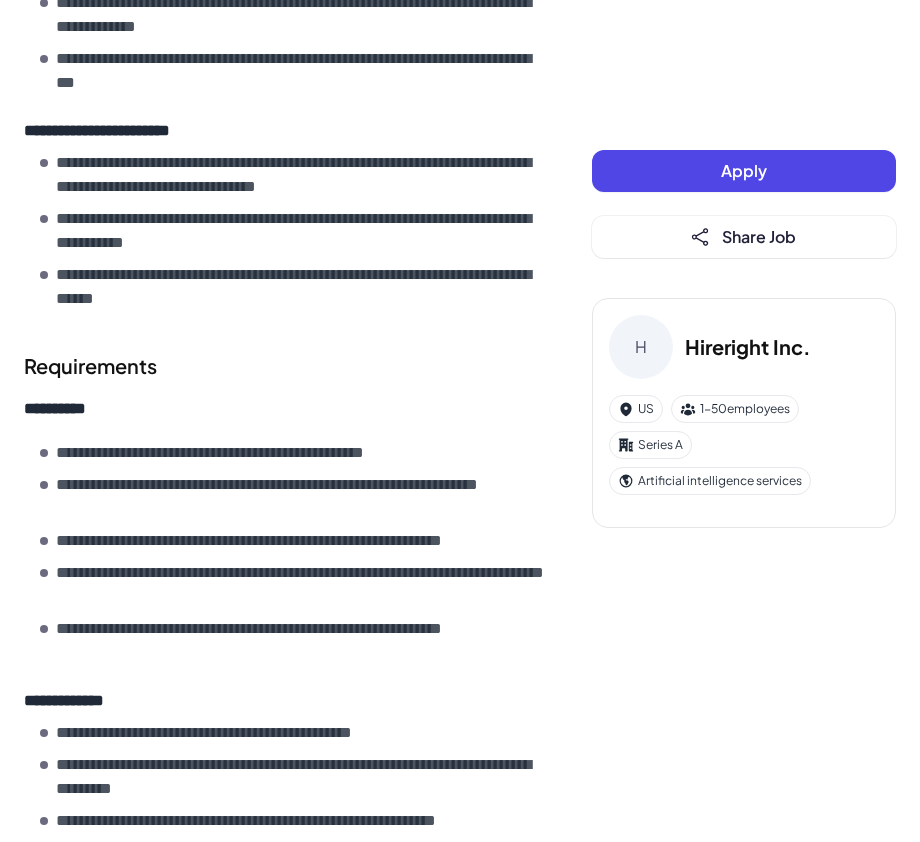 click on "**********" at bounding box center [288, 615] 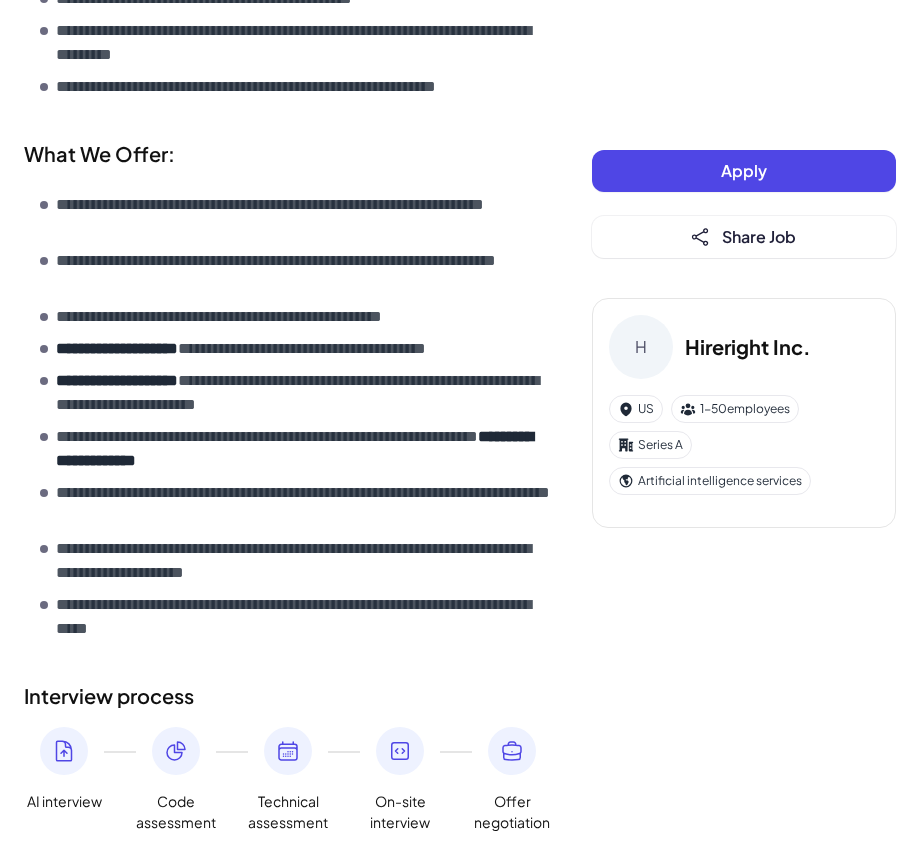 scroll, scrollTop: 1955, scrollLeft: 0, axis: vertical 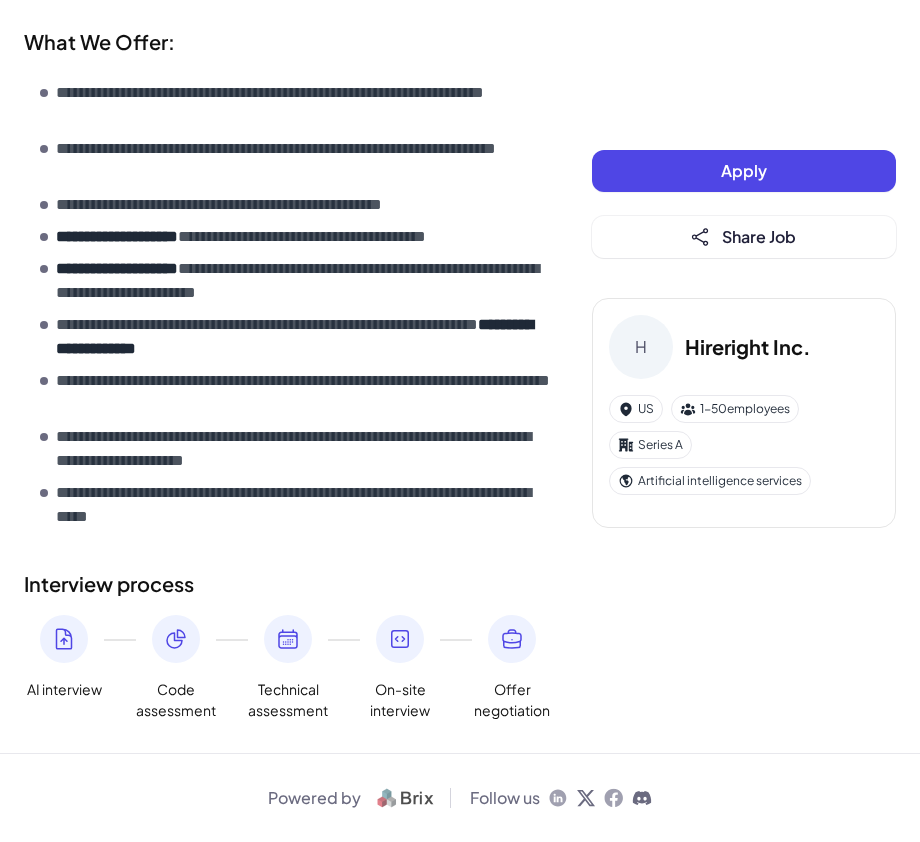 click on "Series A" at bounding box center [650, 445] 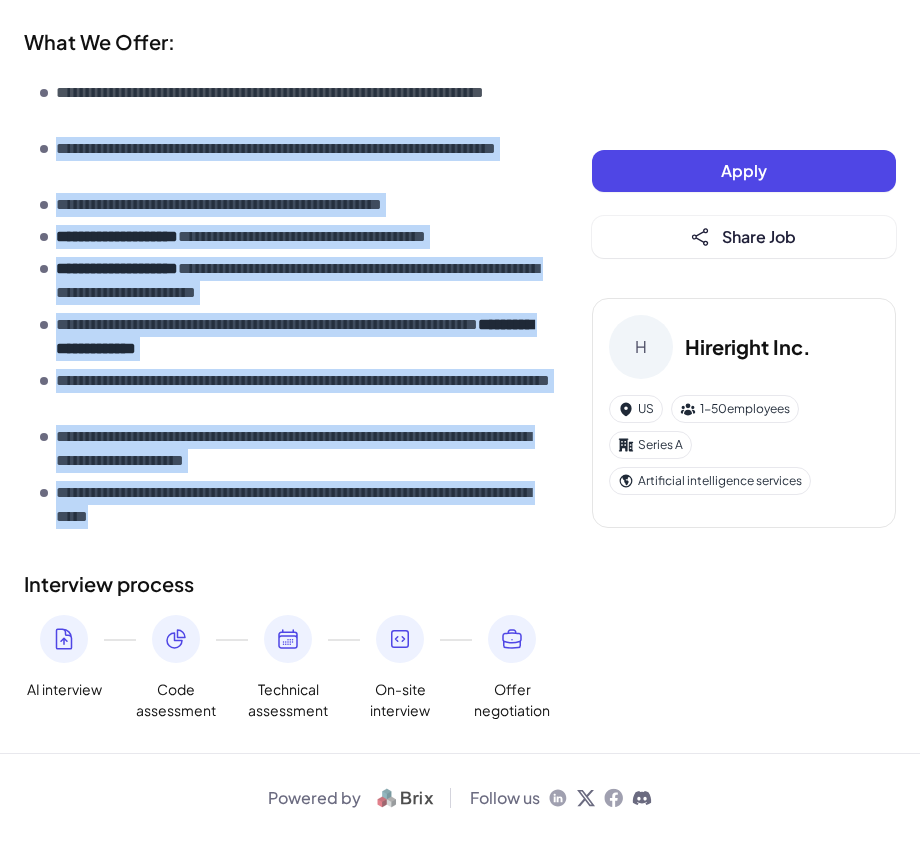 drag, startPoint x: 231, startPoint y: 513, endPoint x: 54, endPoint y: 137, distance: 415.5779 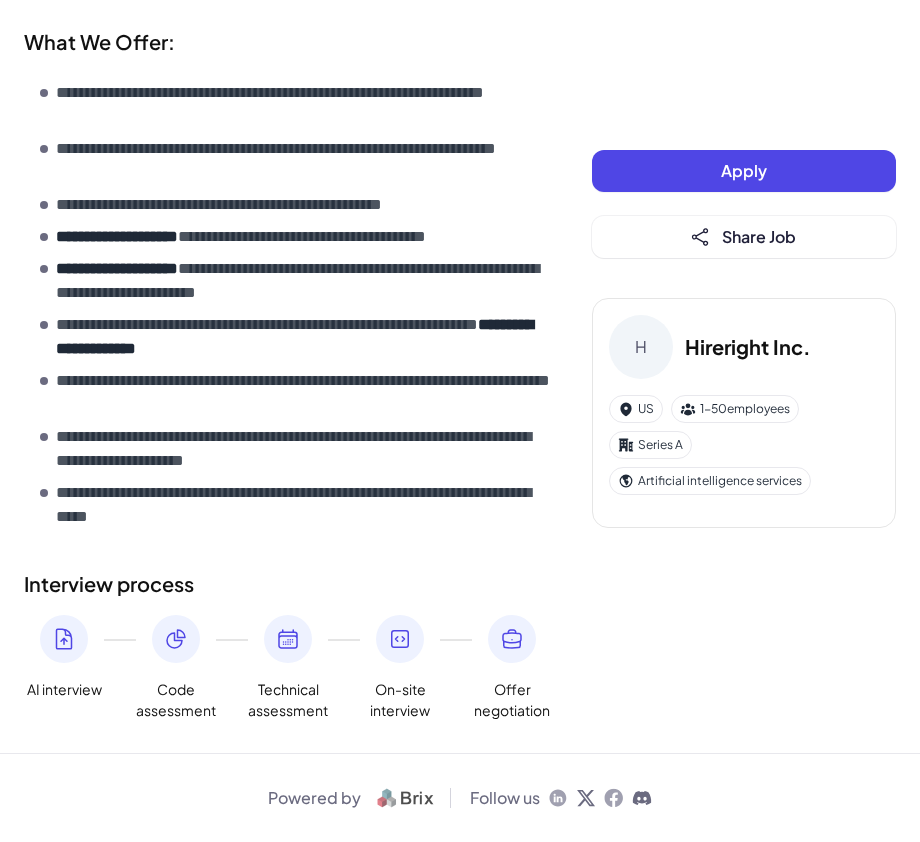 click on "**********" at bounding box center (304, 337) 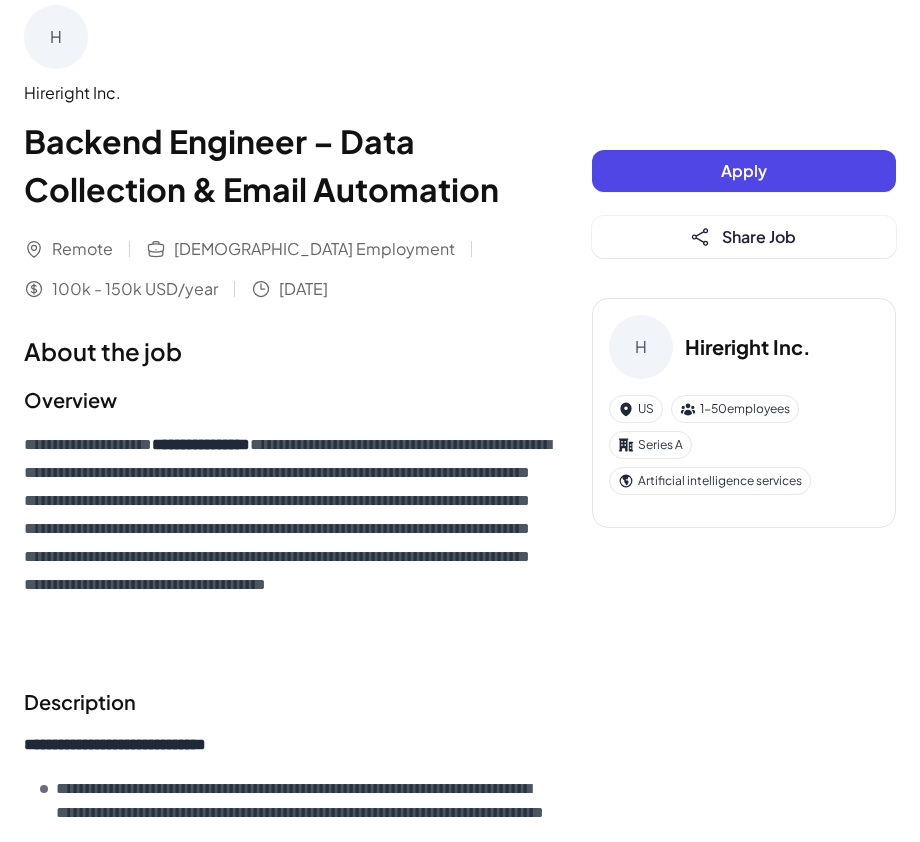 scroll, scrollTop: 0, scrollLeft: 0, axis: both 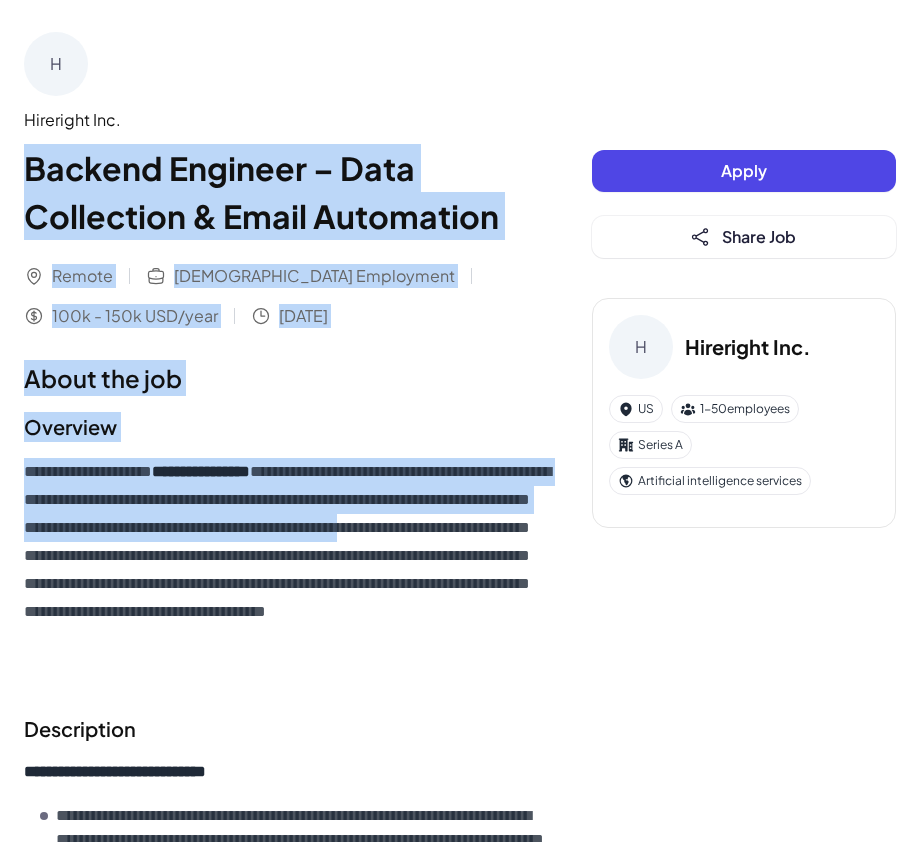 drag, startPoint x: 28, startPoint y: 167, endPoint x: 260, endPoint y: 540, distance: 439.26416 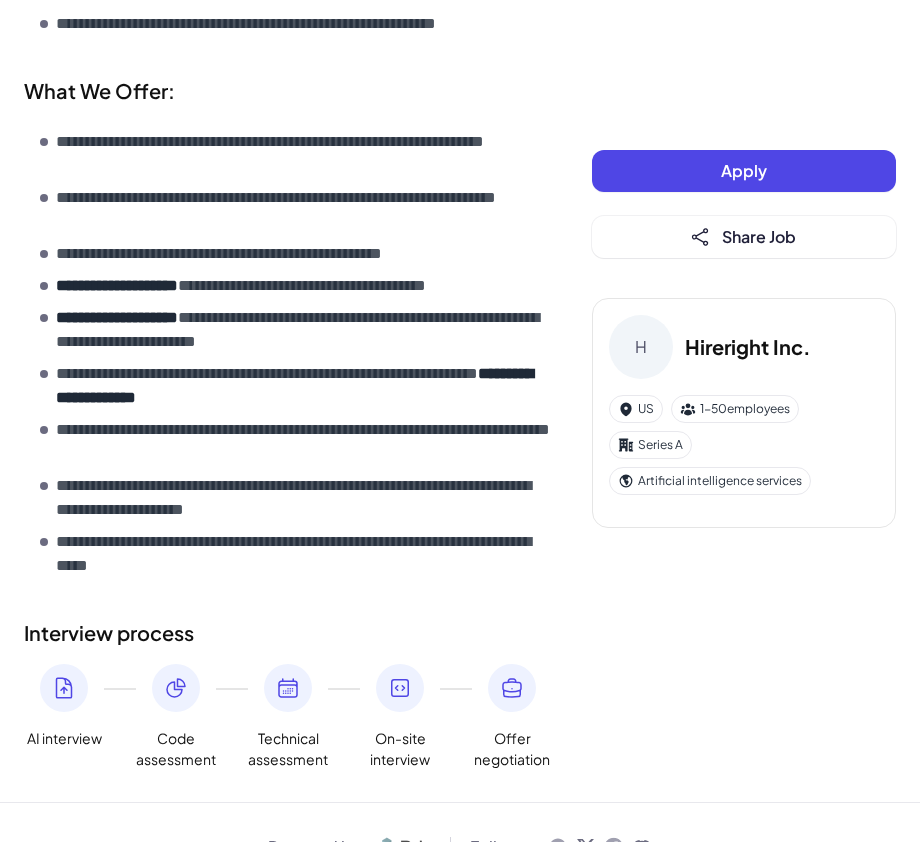 scroll, scrollTop: 1955, scrollLeft: 0, axis: vertical 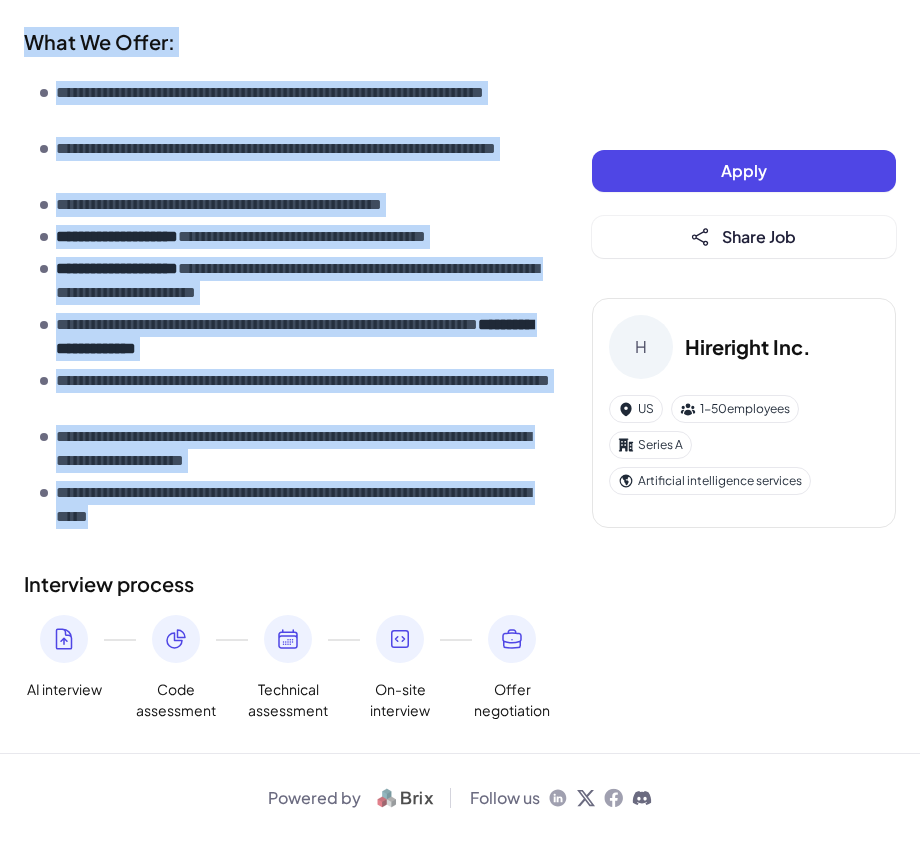 click on "**********" at bounding box center (304, 505) 